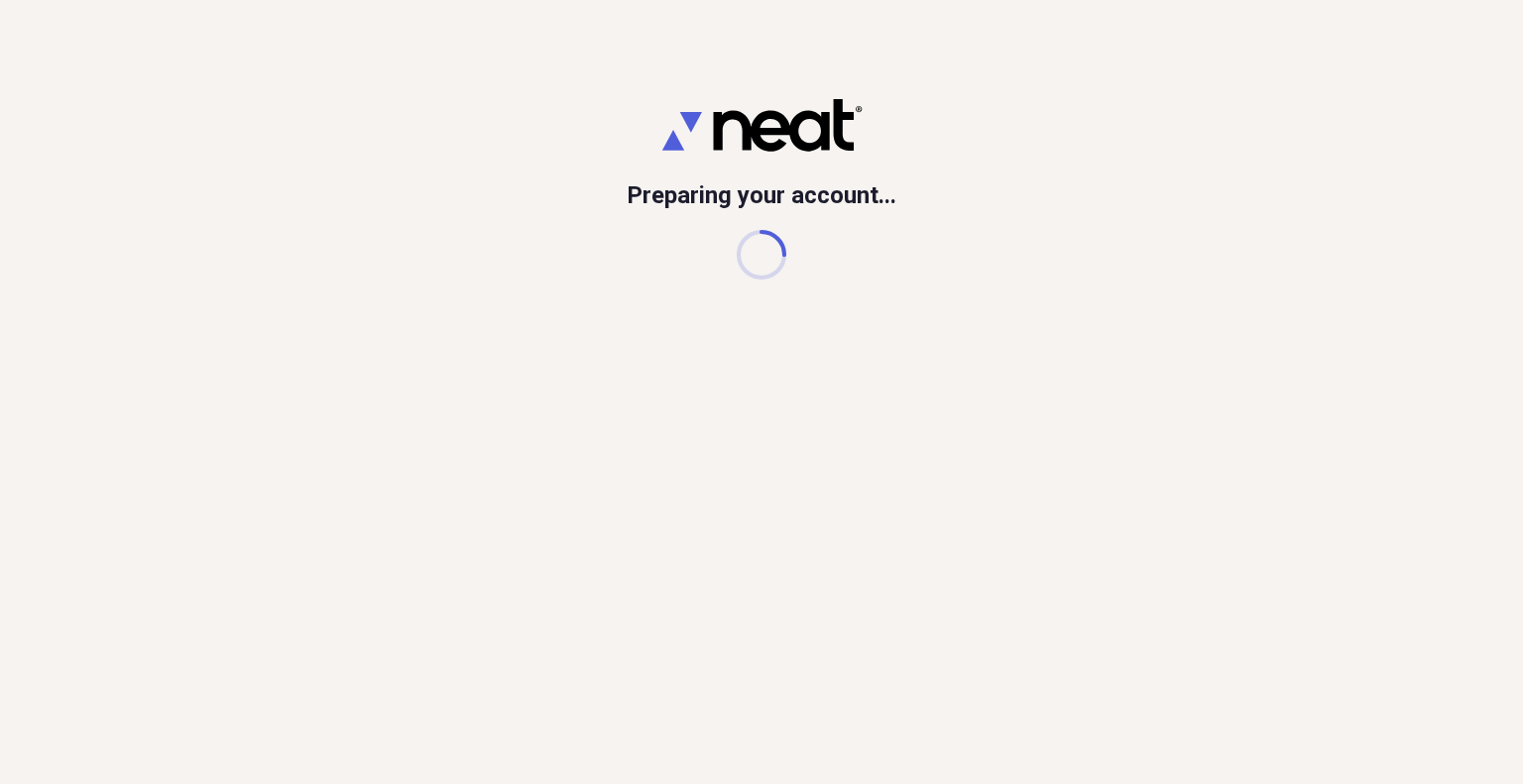 scroll, scrollTop: 0, scrollLeft: 0, axis: both 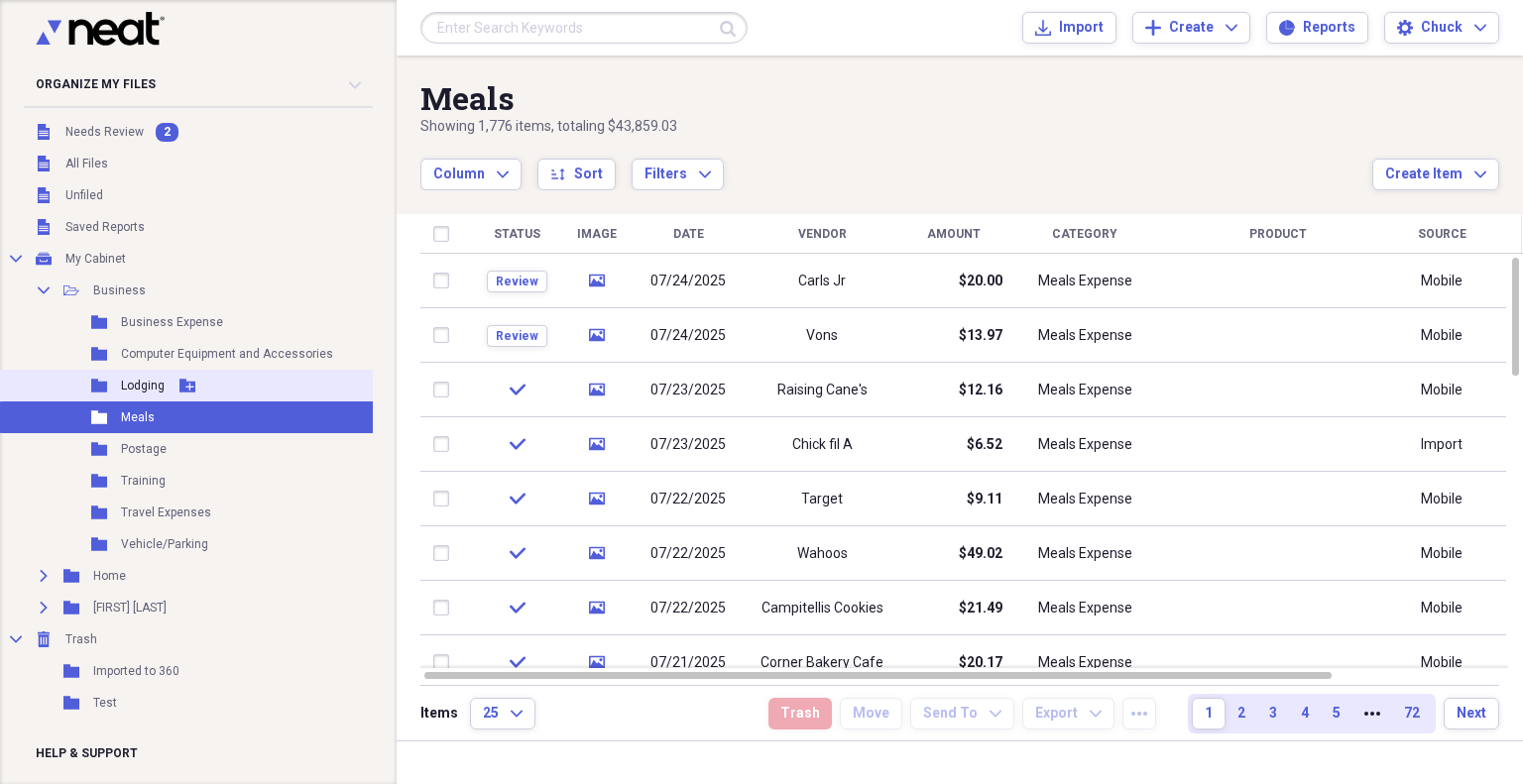 click on "Lodging" at bounding box center (143, 386) 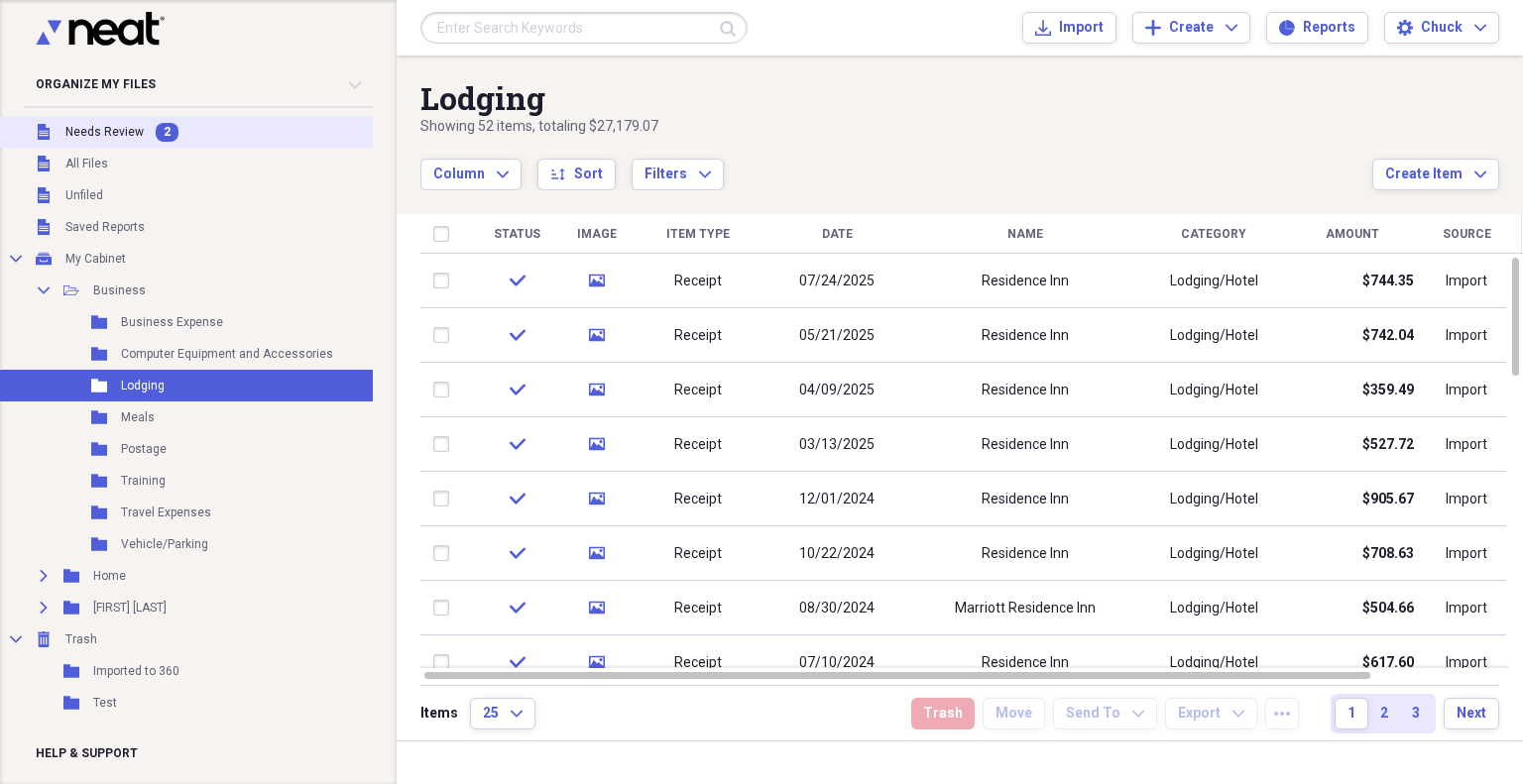 click on "Needs Review" at bounding box center [104, 132] 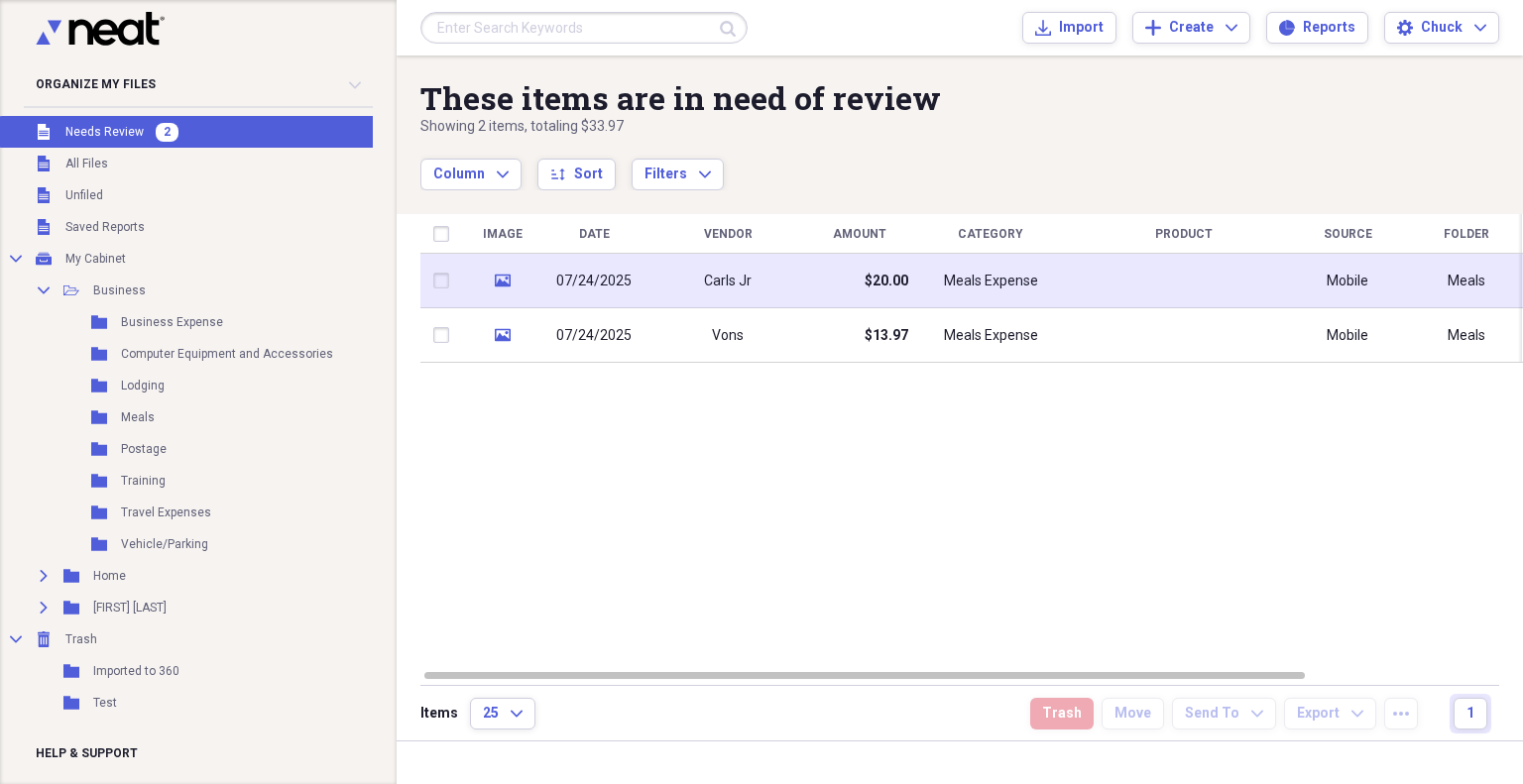 click on "07/24/2025" at bounding box center [594, 281] 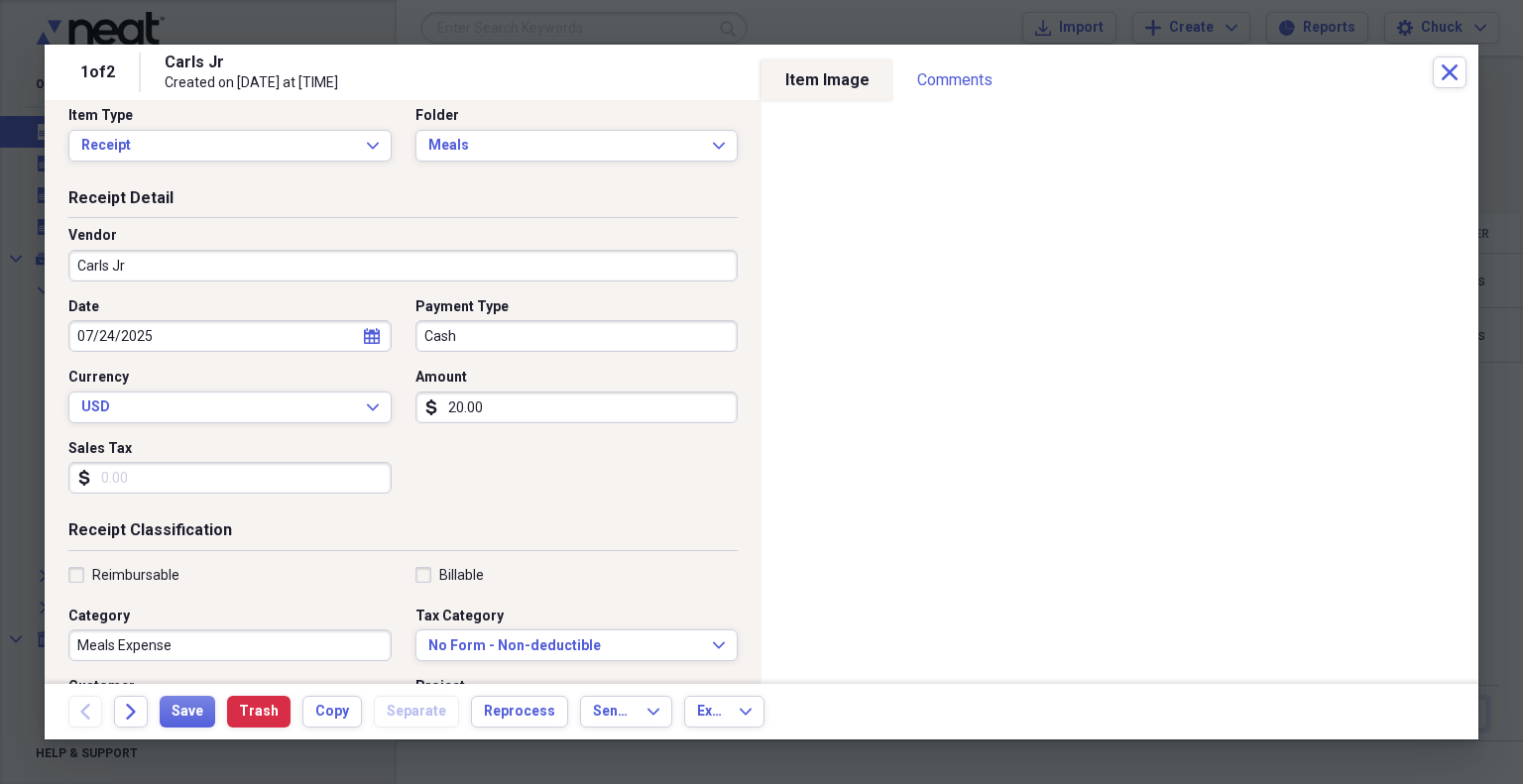 scroll, scrollTop: 0, scrollLeft: 0, axis: both 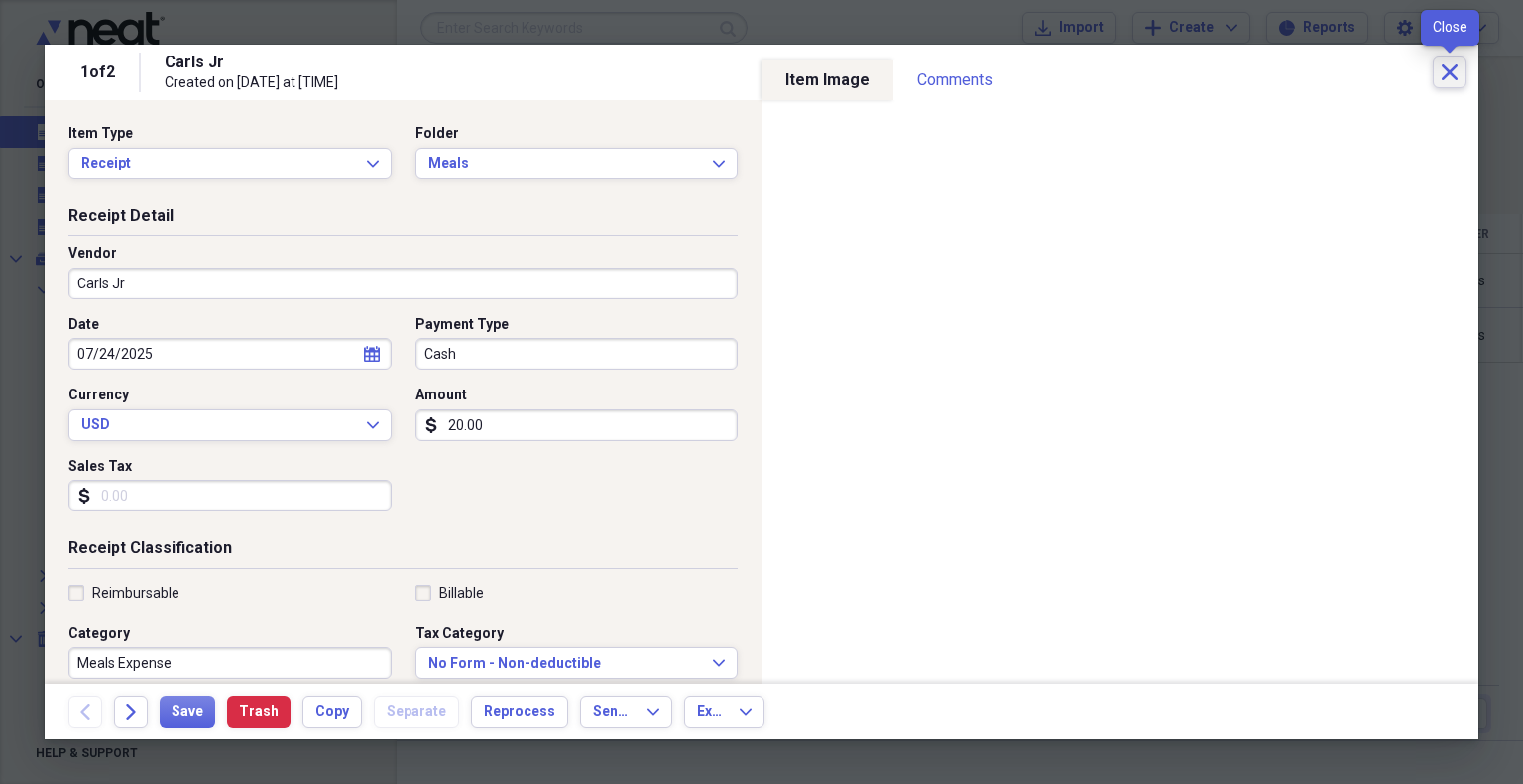 click on "Close" 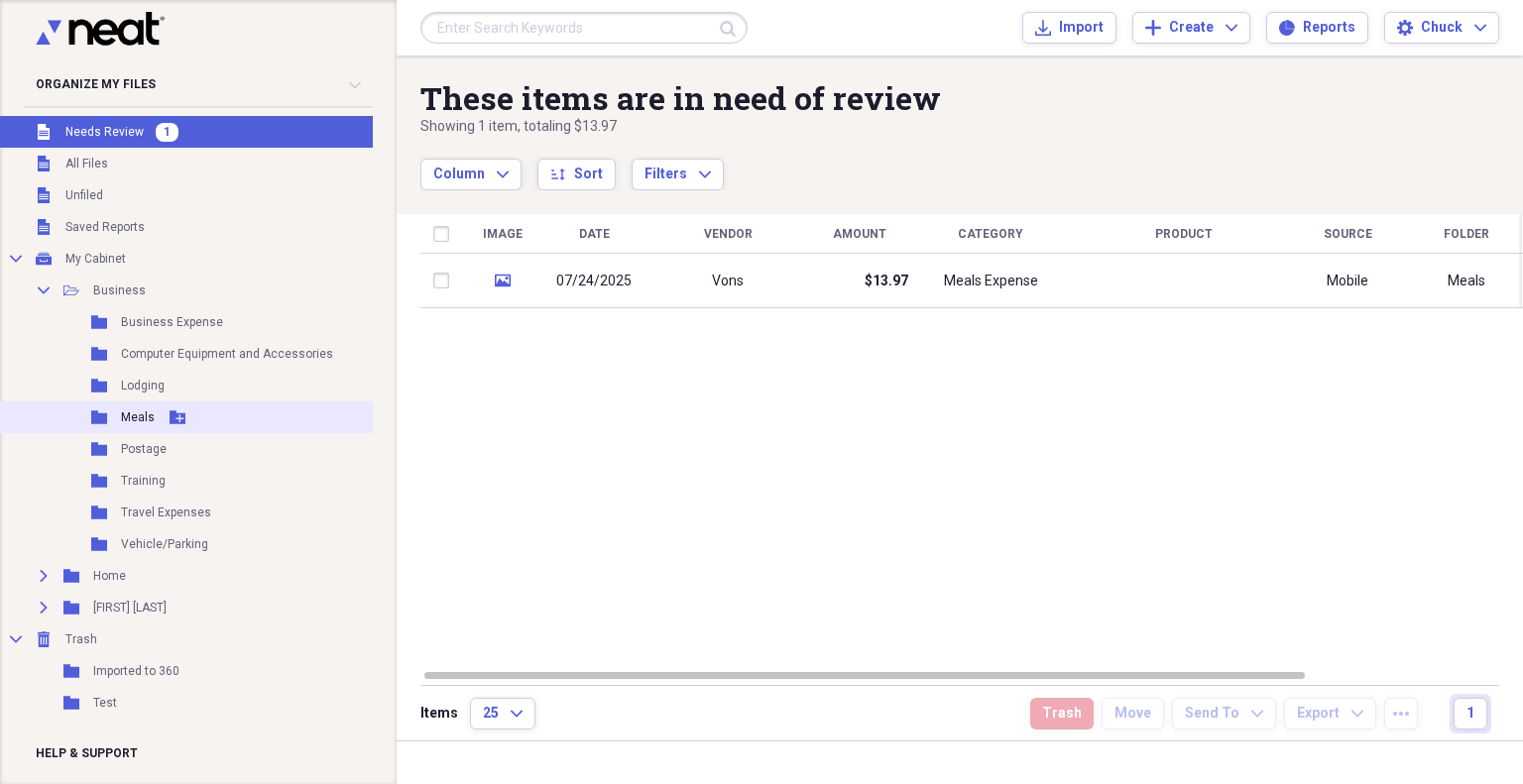 click on "Meals" at bounding box center (138, 417) 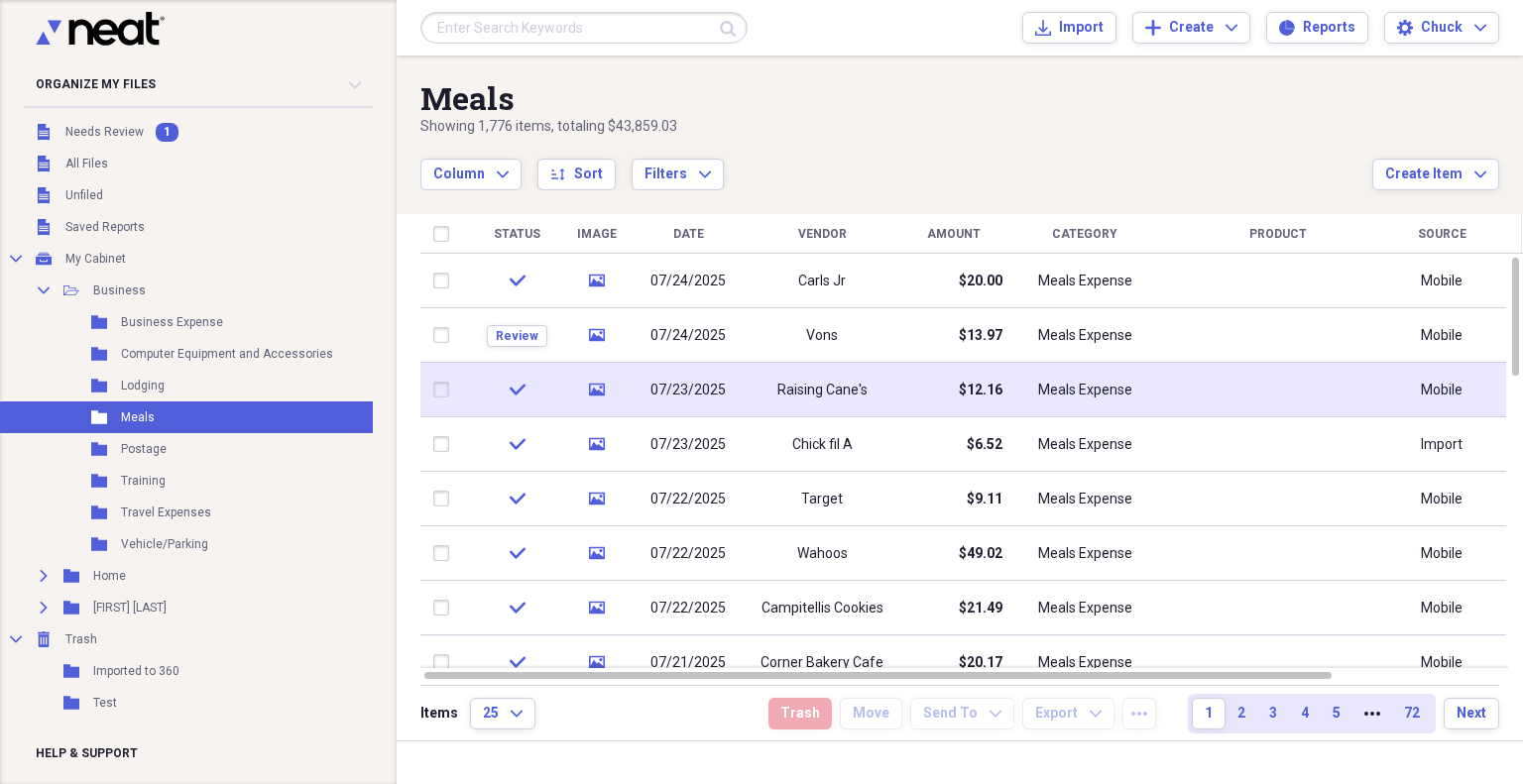 click on "media" at bounding box center (596, 390) 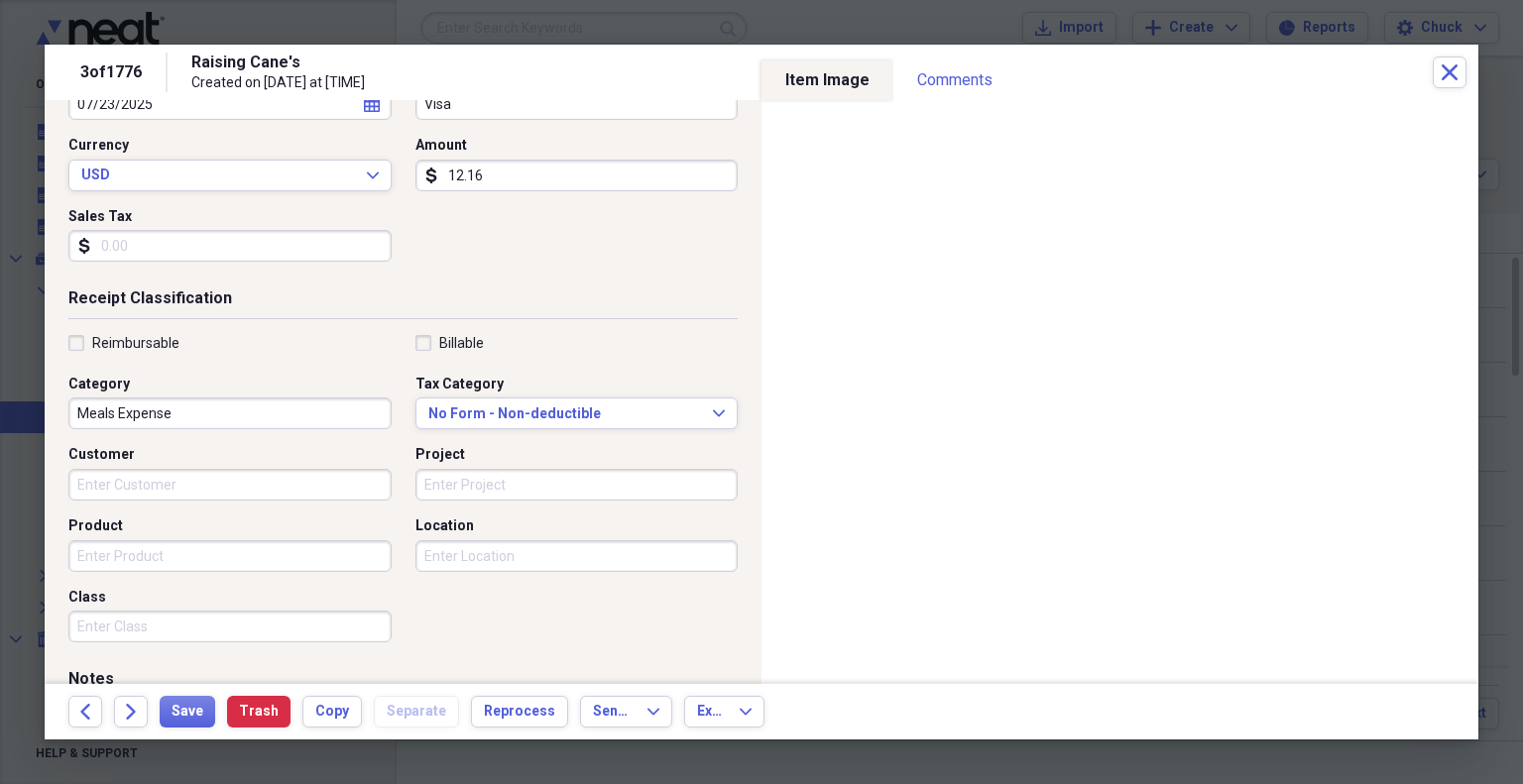 scroll, scrollTop: 426, scrollLeft: 0, axis: vertical 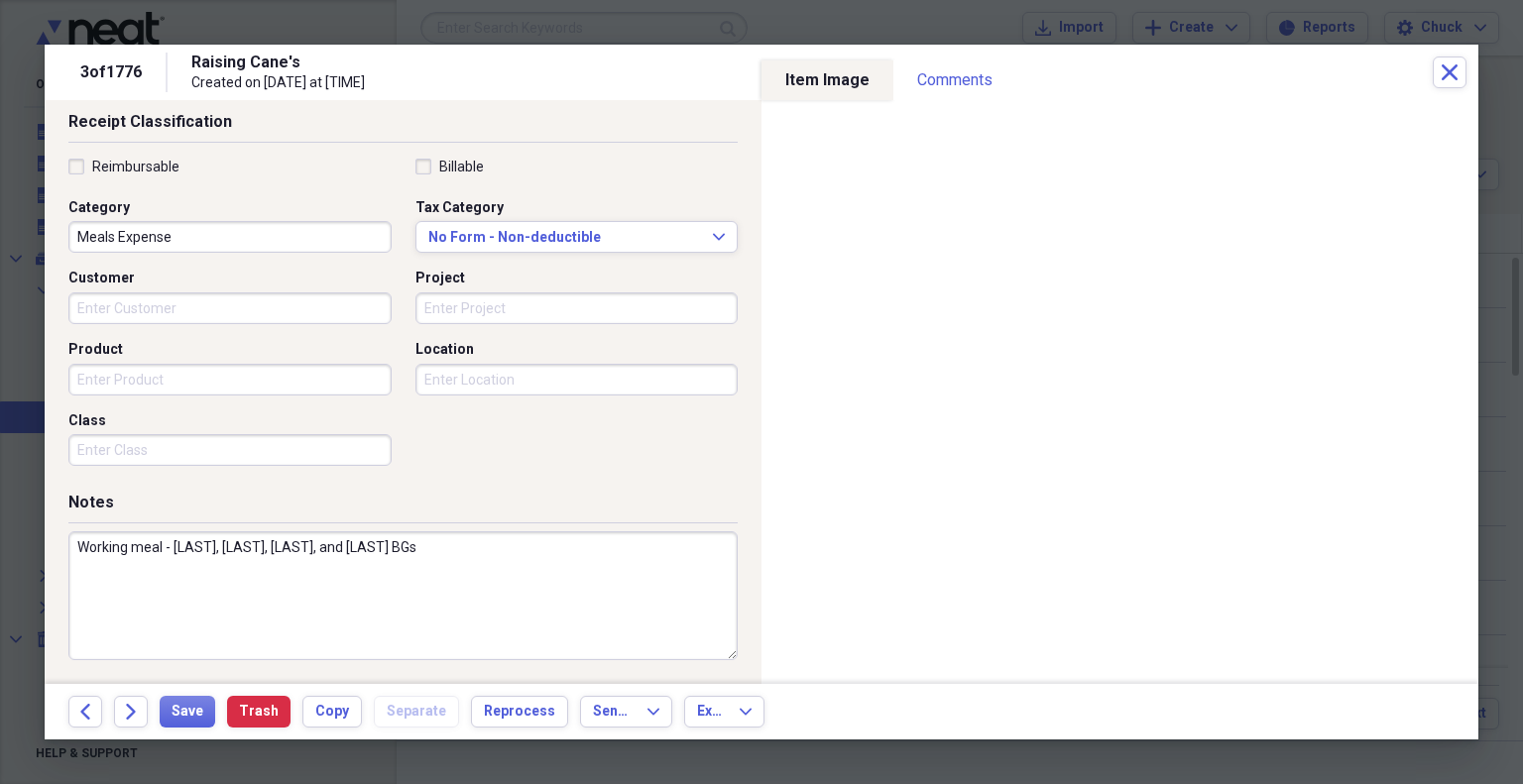 drag, startPoint x: 76, startPoint y: 543, endPoint x: 449, endPoint y: 541, distance: 373.0054 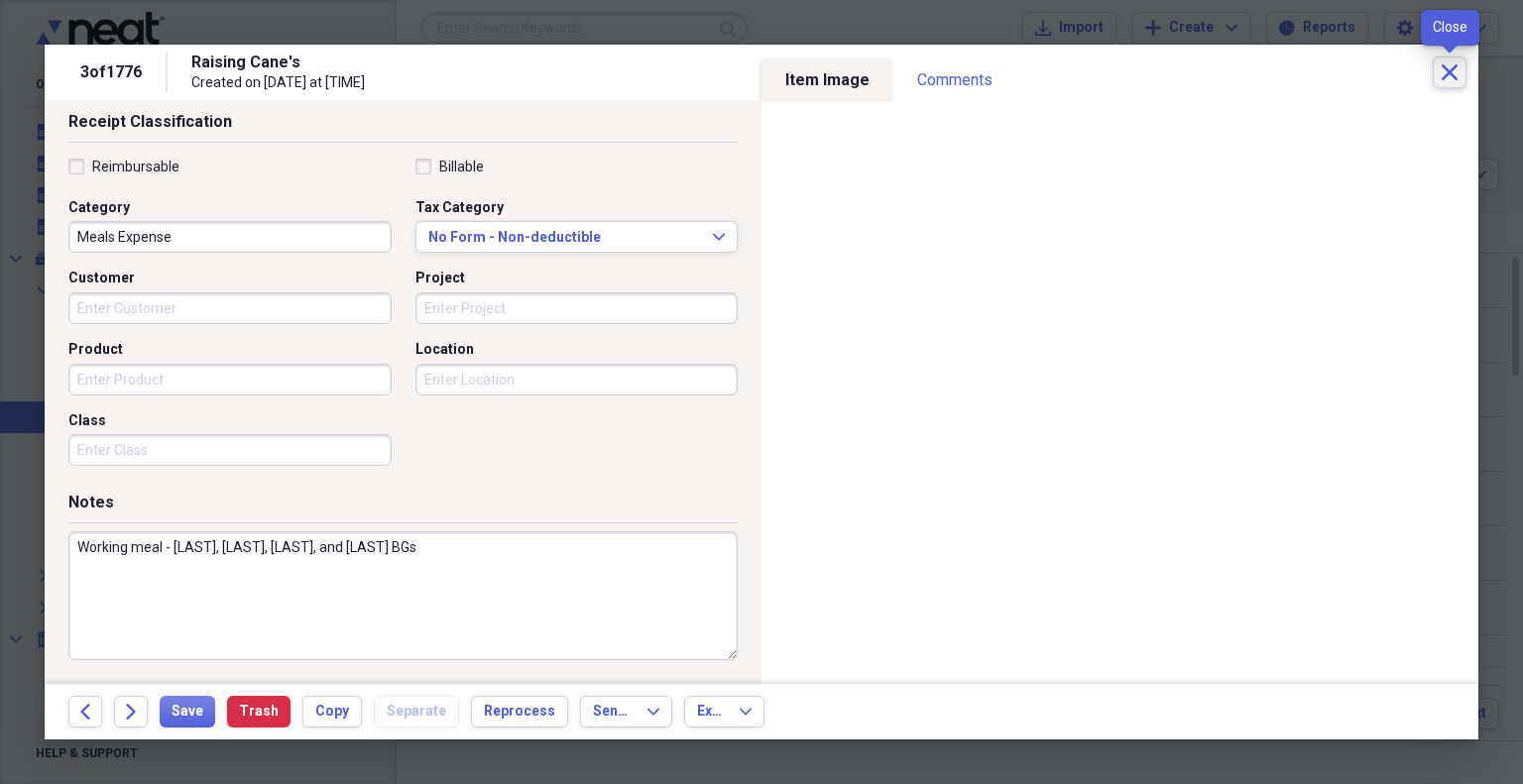 click on "Close" 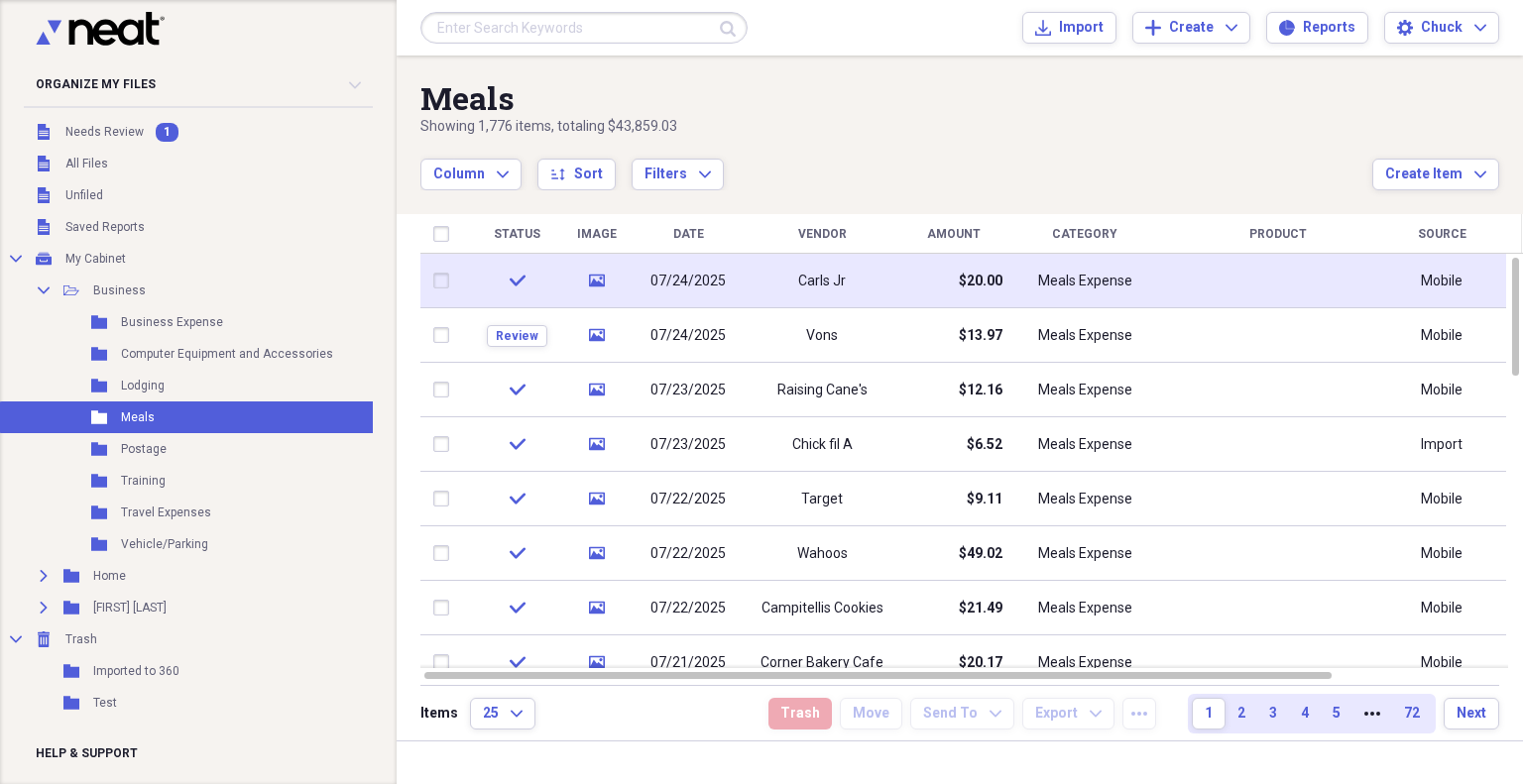 click on "Carls Jr" at bounding box center (822, 281) 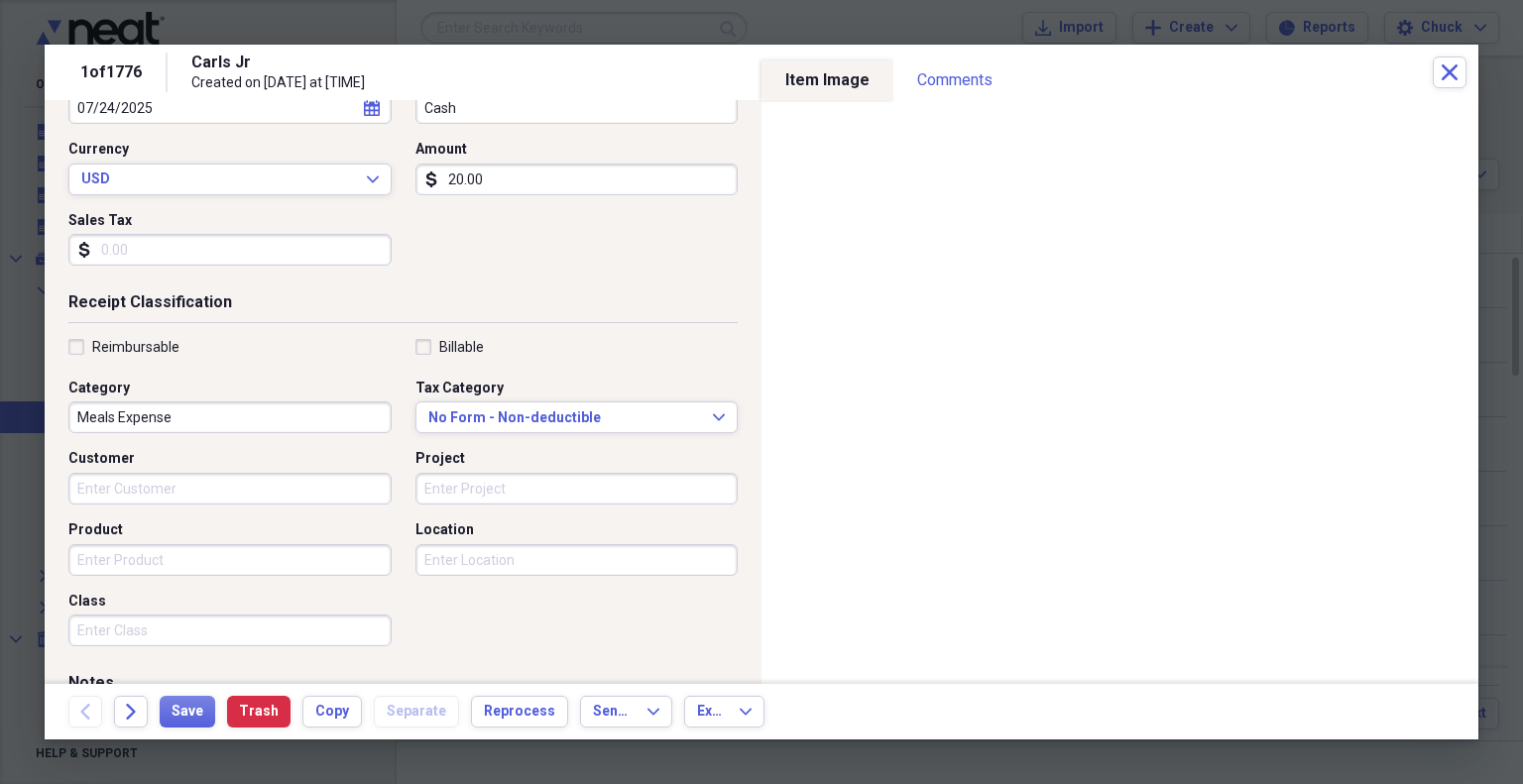 scroll, scrollTop: 396, scrollLeft: 0, axis: vertical 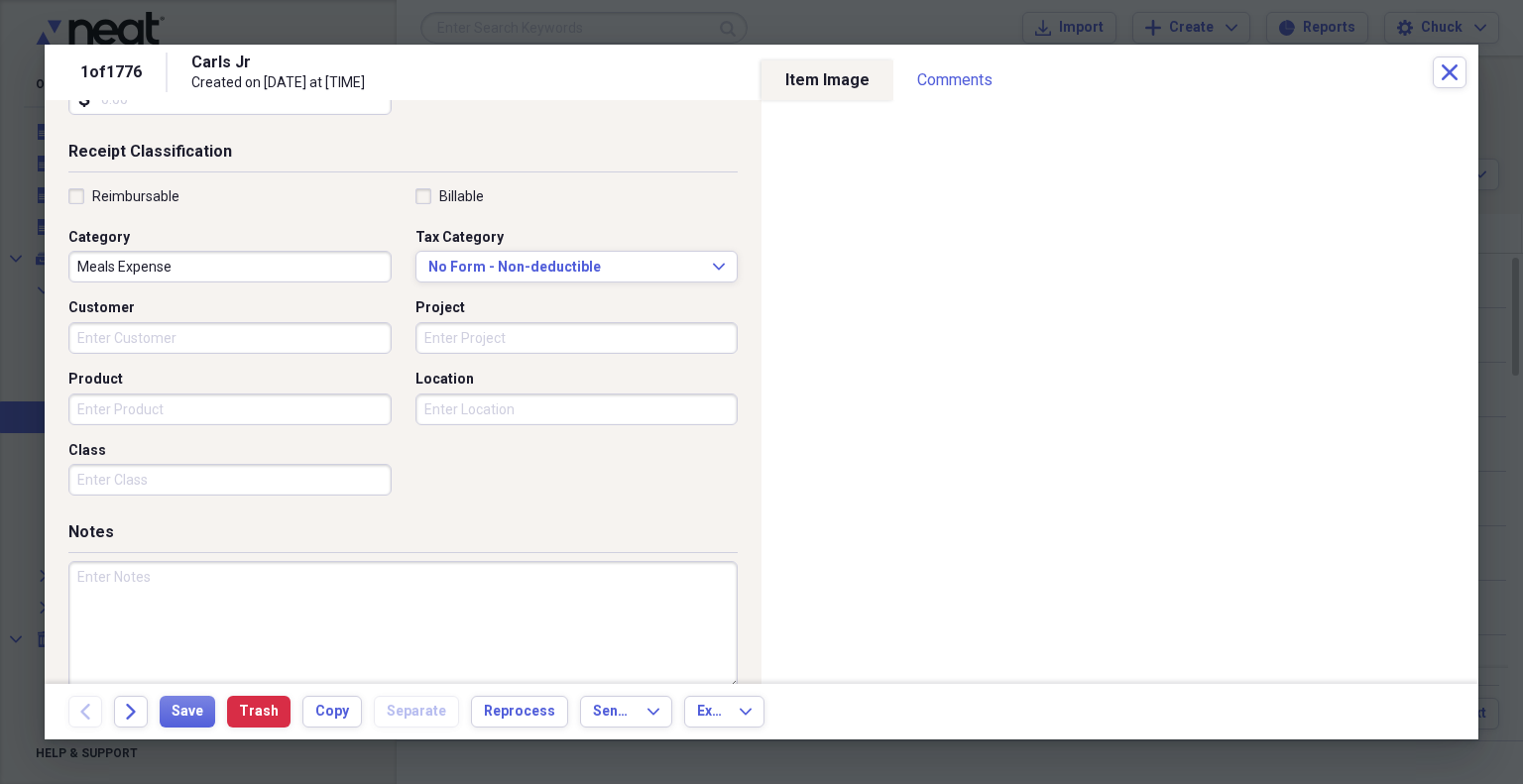 click at bounding box center [403, 625] 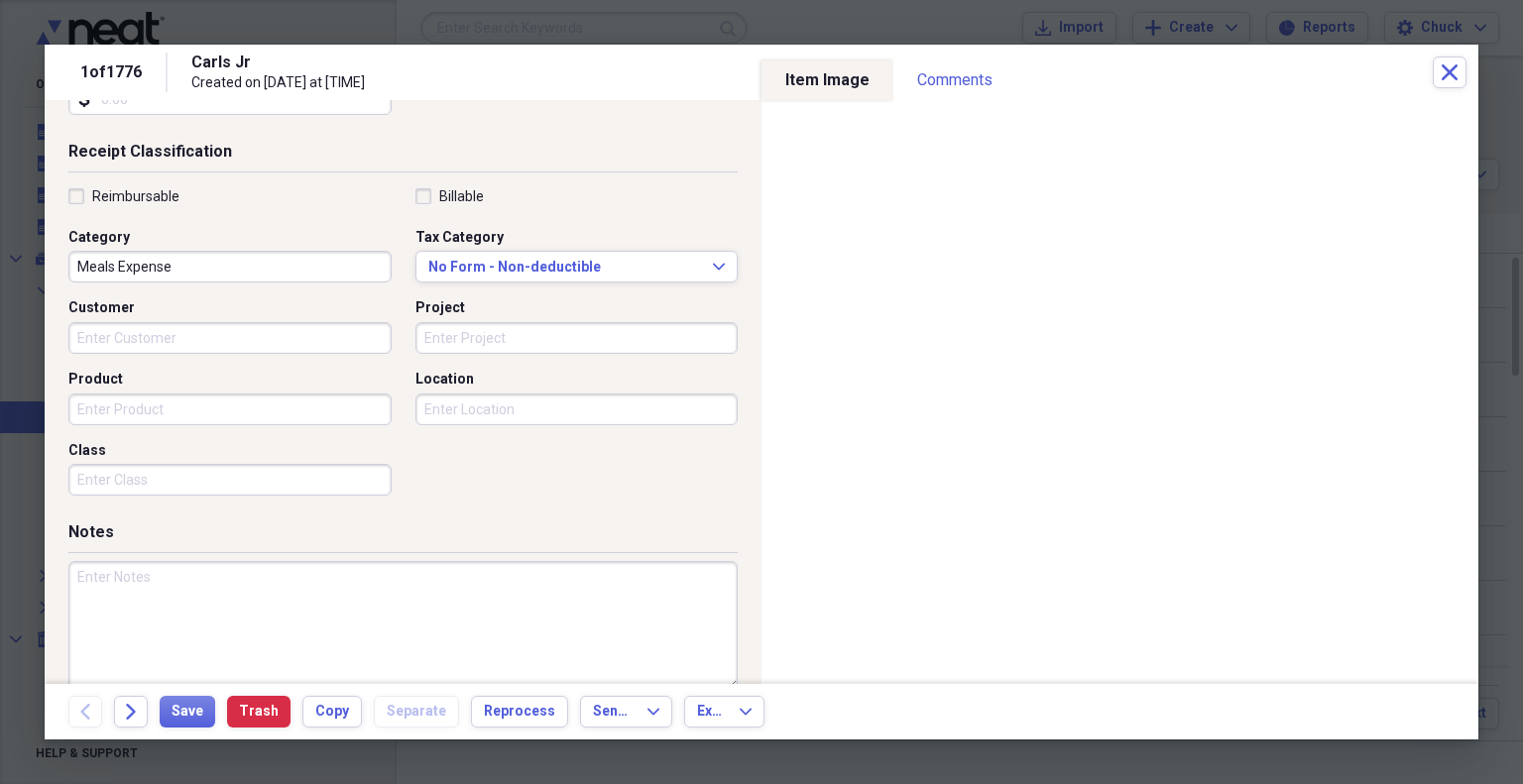 paste on "Working meal - [LAST], [LAST], [LAST], and [LAST] BGs" 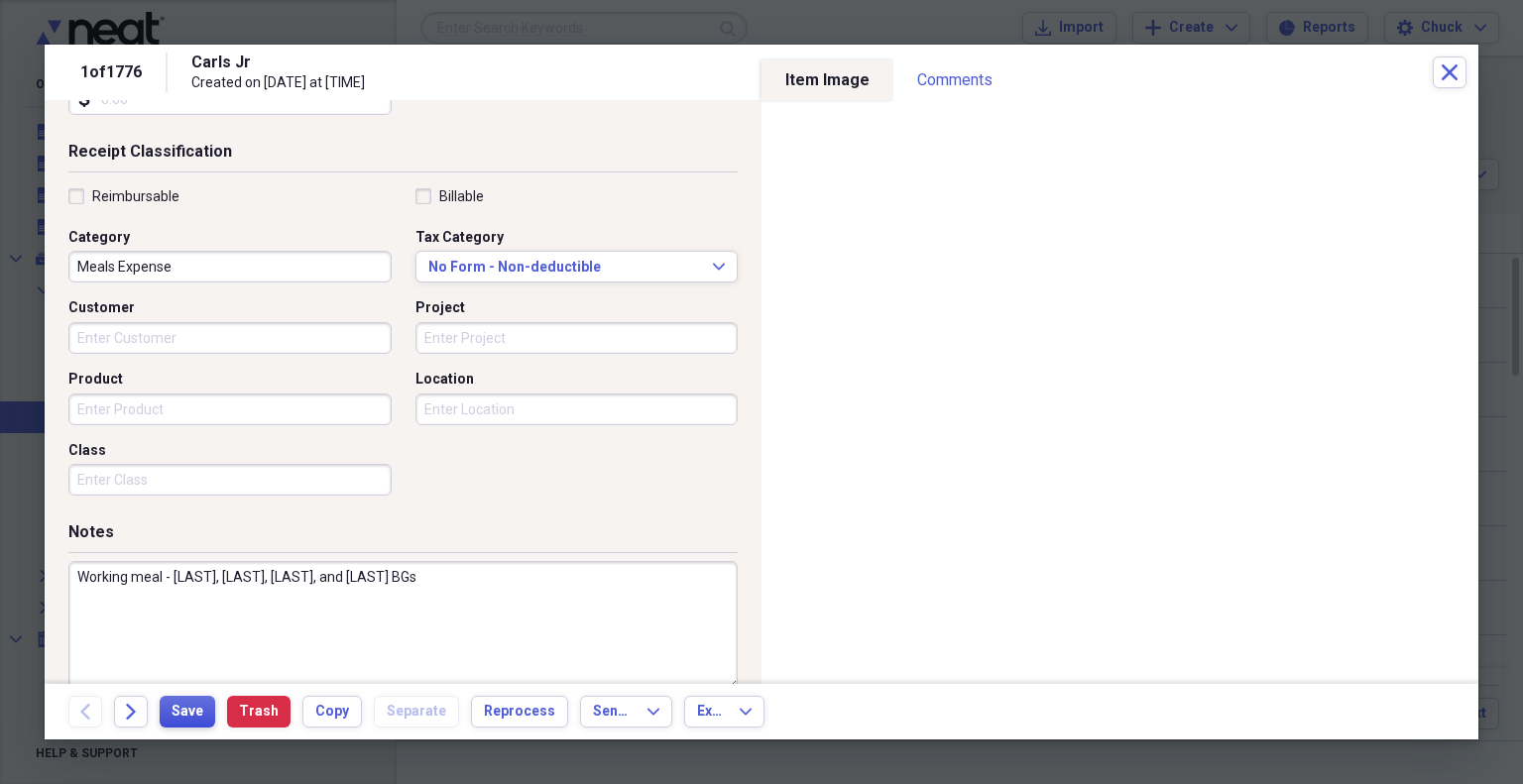 type on "Working meal - [LAST], [LAST], [LAST], and [LAST] BGs" 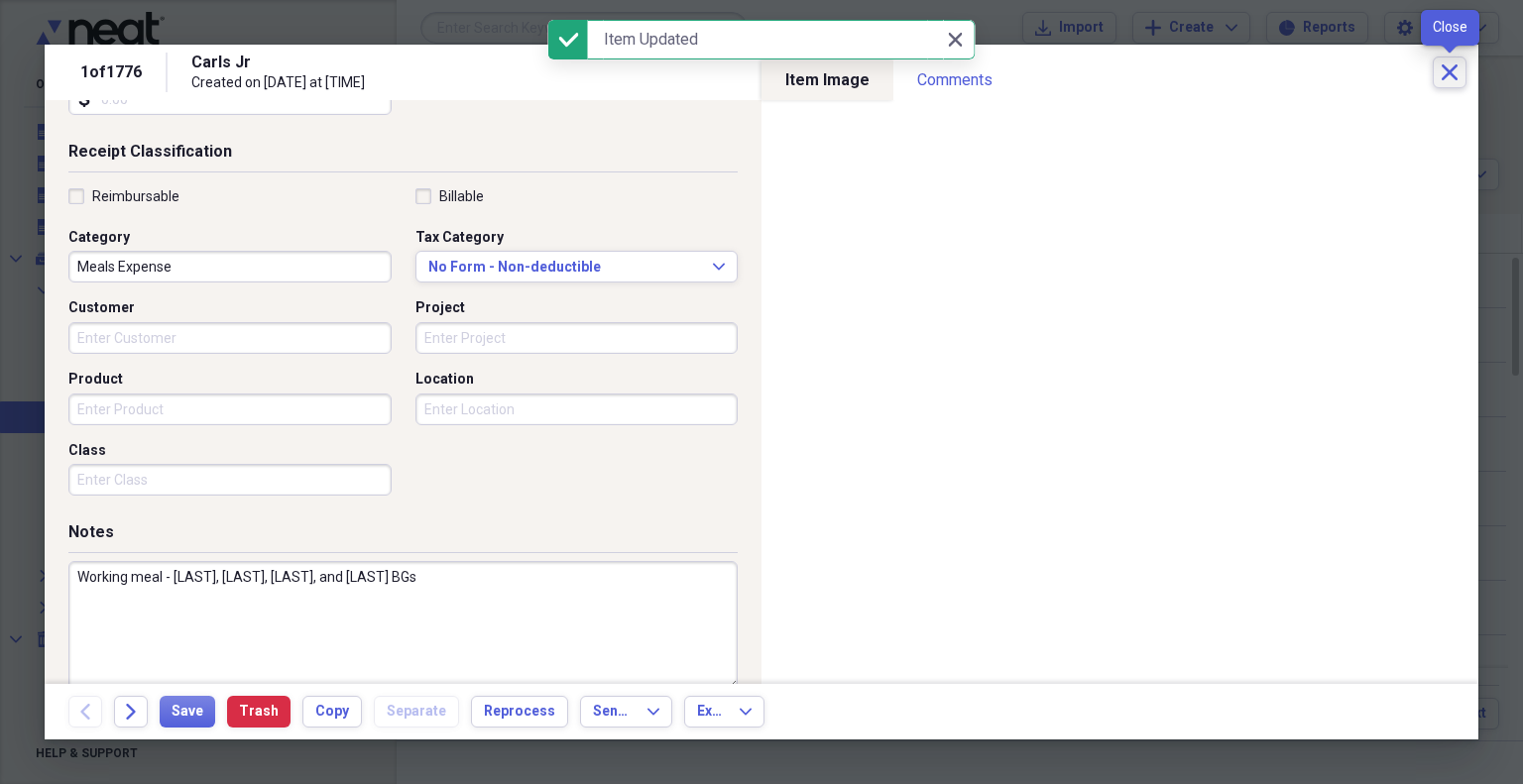 click on "Close" at bounding box center [1450, 72] 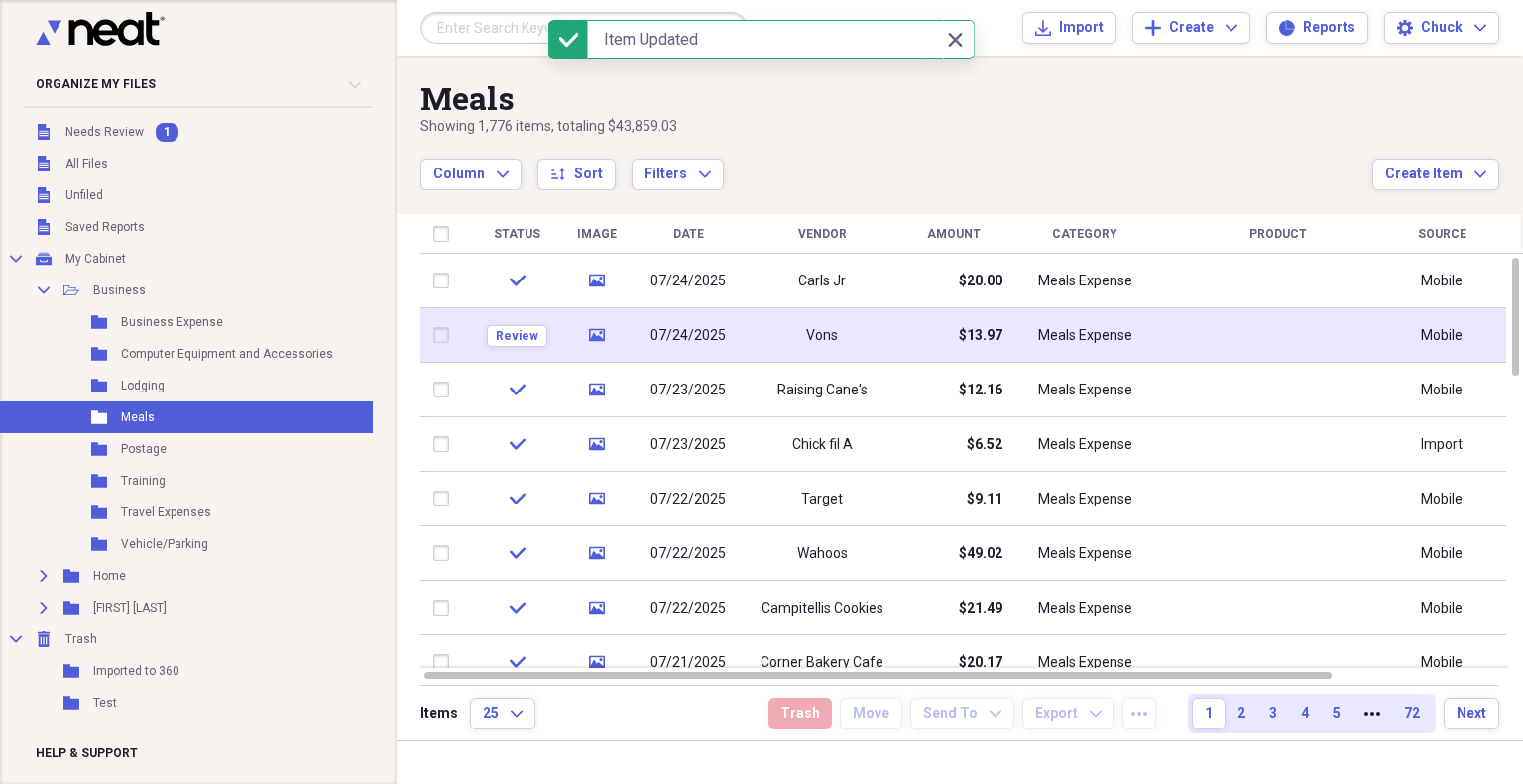 click on "Vons" at bounding box center (822, 335) 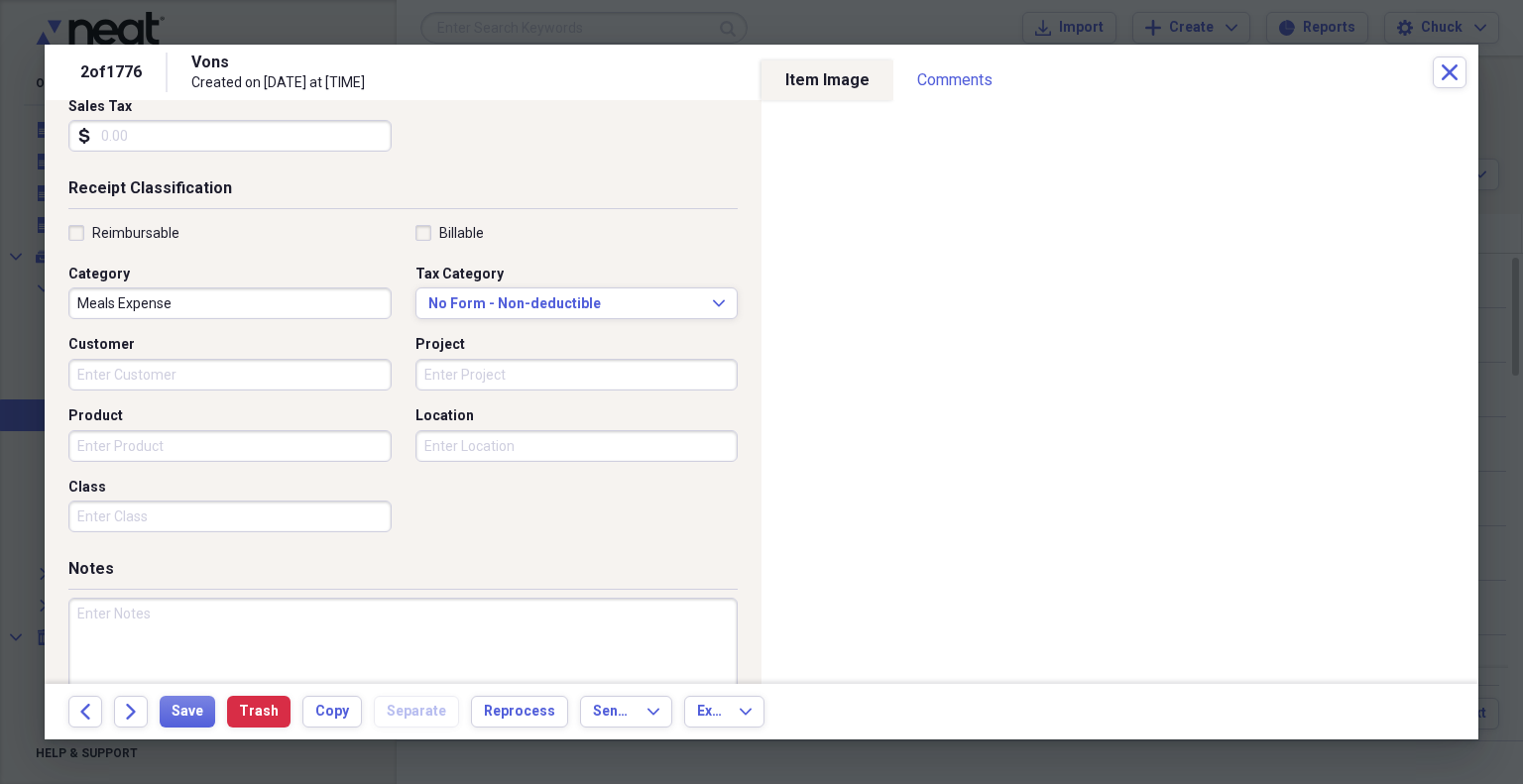 scroll, scrollTop: 426, scrollLeft: 0, axis: vertical 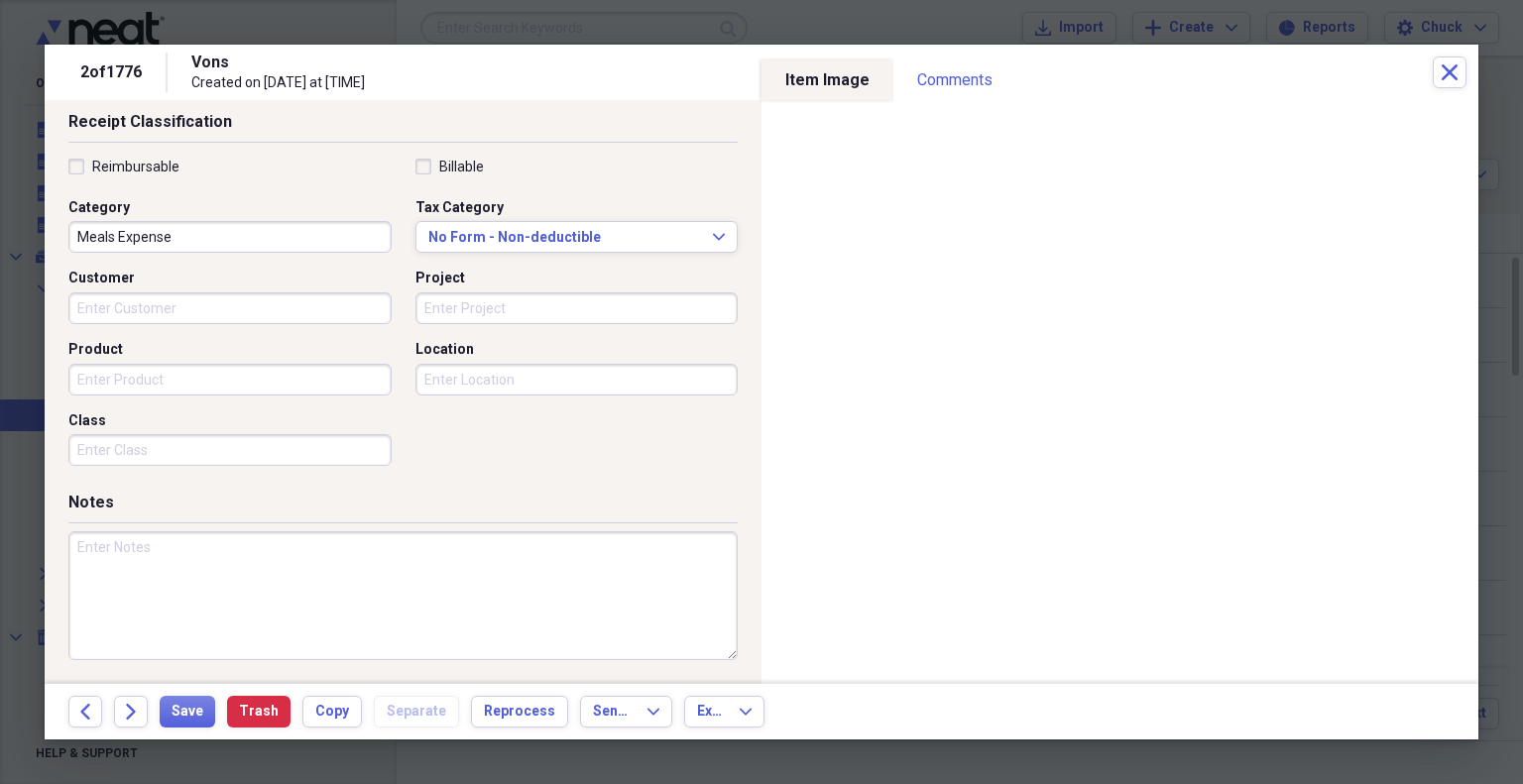 click at bounding box center [403, 596] 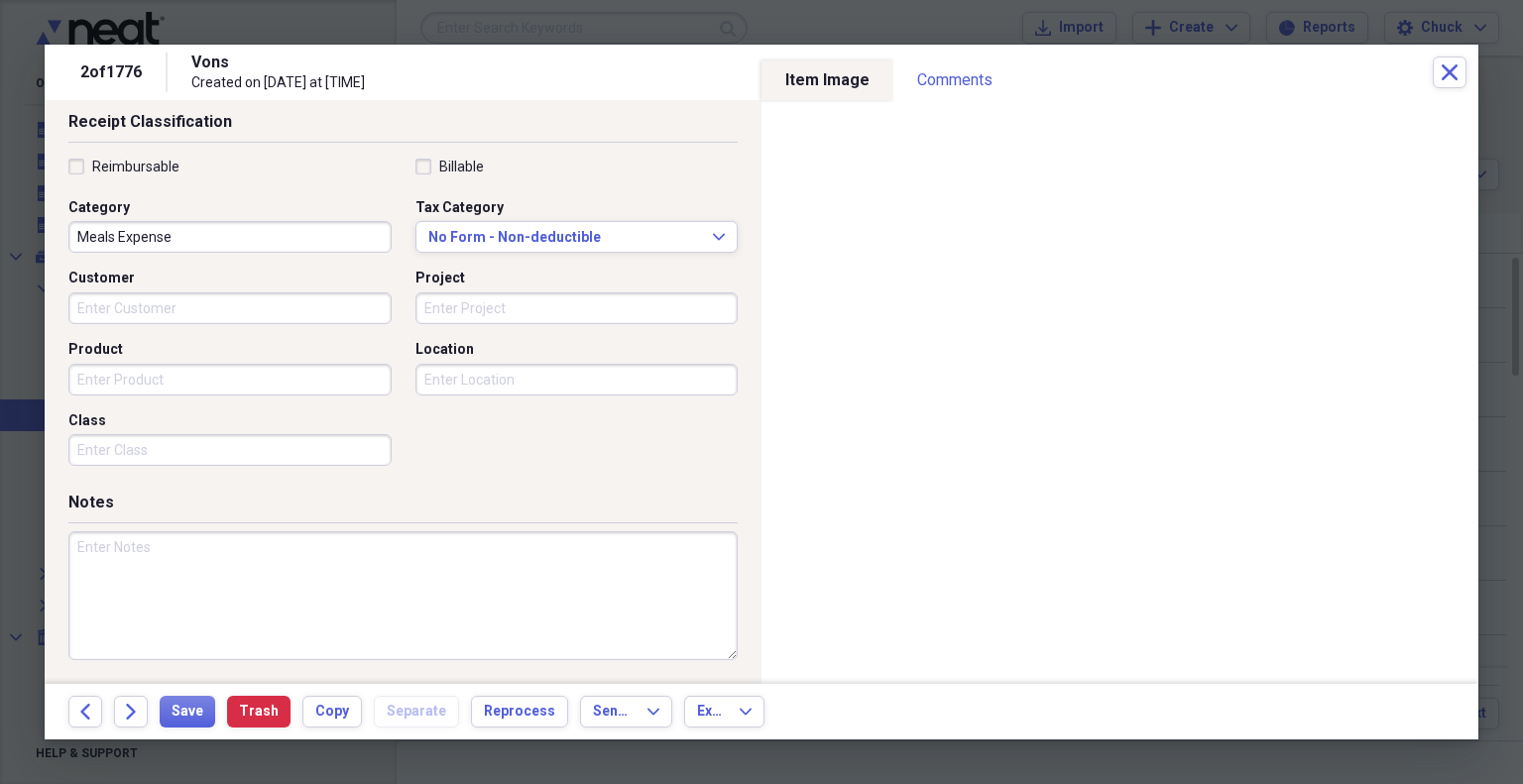 paste on "Working meal - [LAST], [LAST], [LAST], and [LAST] BGs" 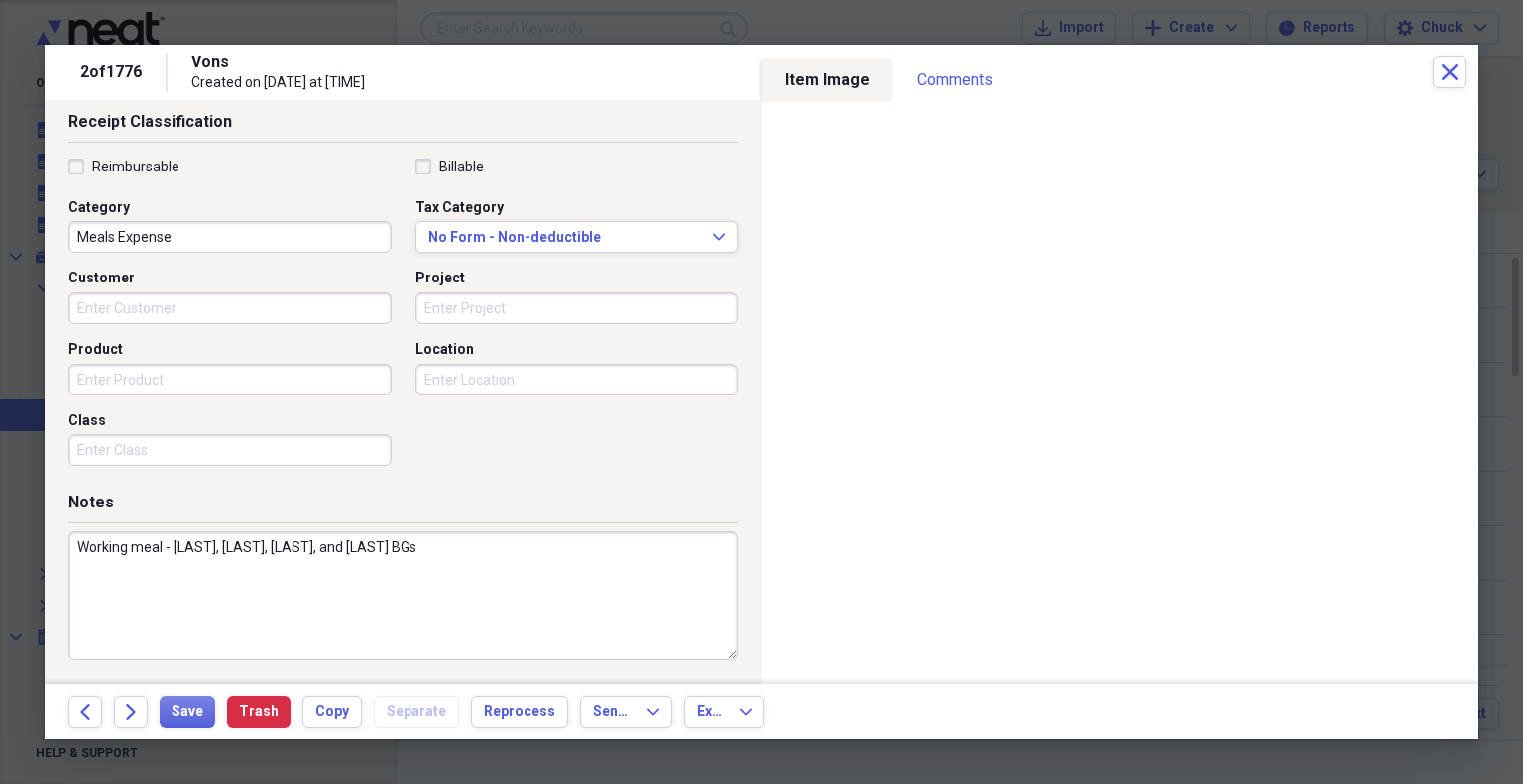 click on "Working meal - [LAST], [LAST], [LAST], and [LAST] BGs" at bounding box center [403, 596] 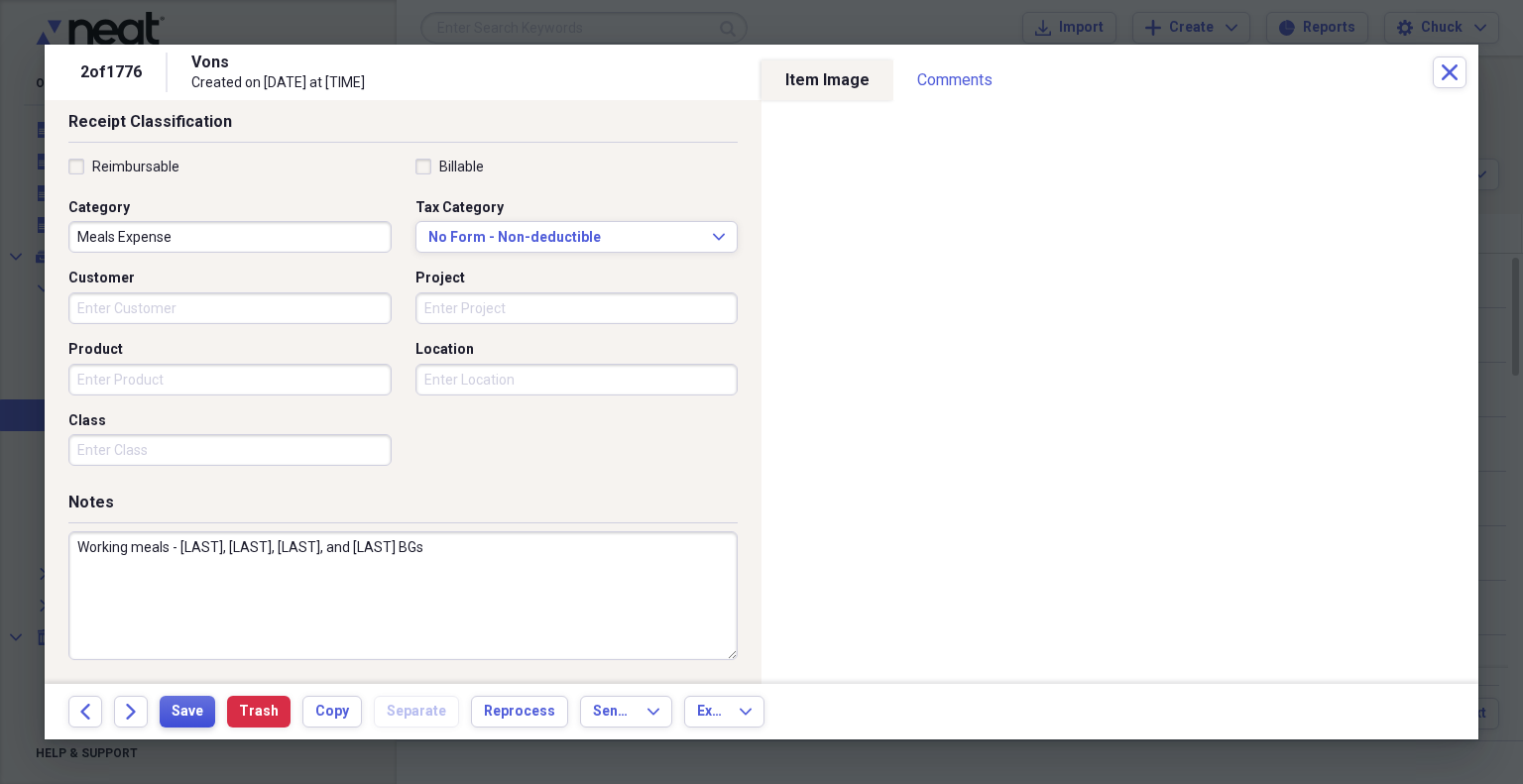 type on "Working meals - [LAST], [LAST], [LAST], and [LAST] BGs" 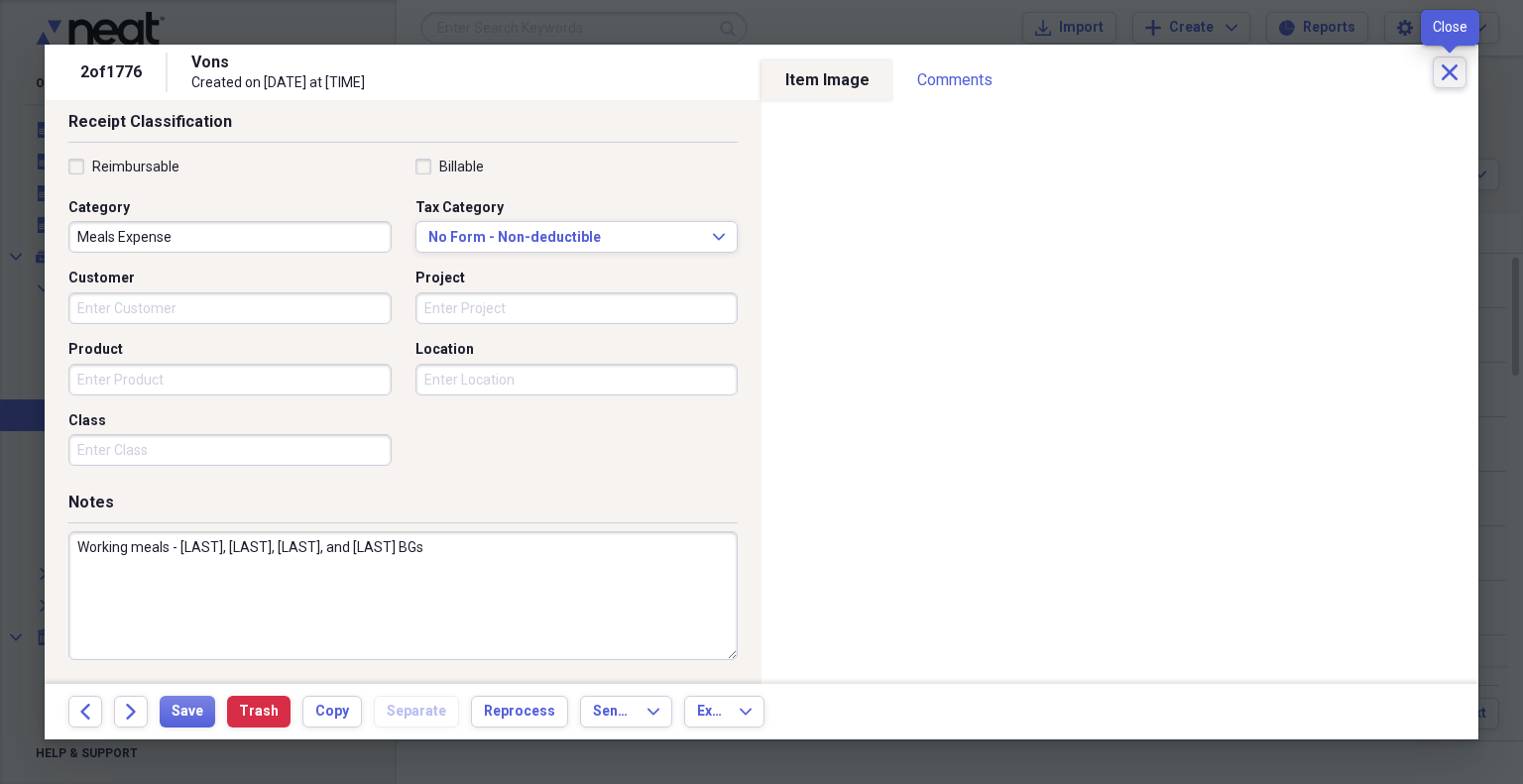 click on "Close" at bounding box center [1450, 72] 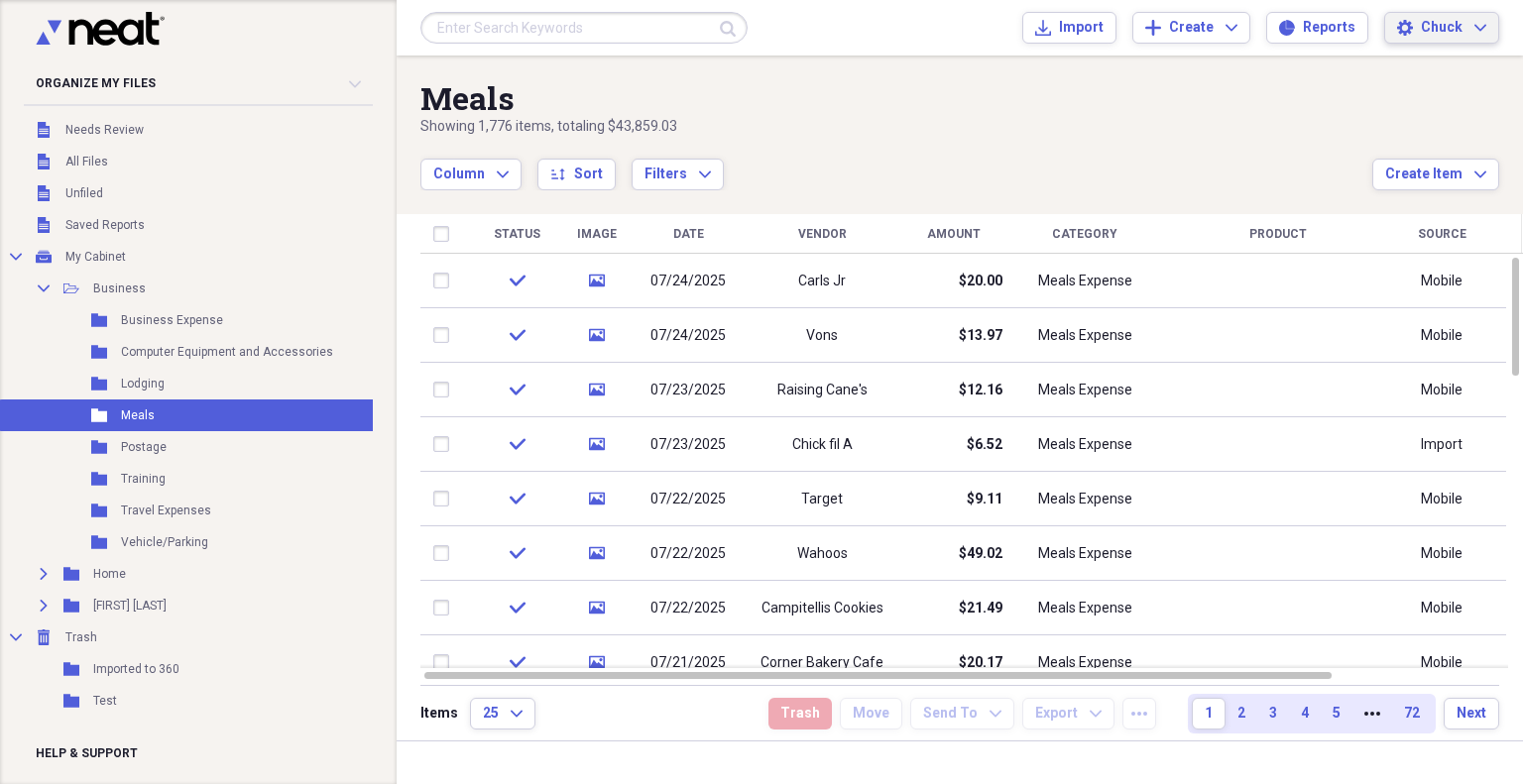 click on "Expand" 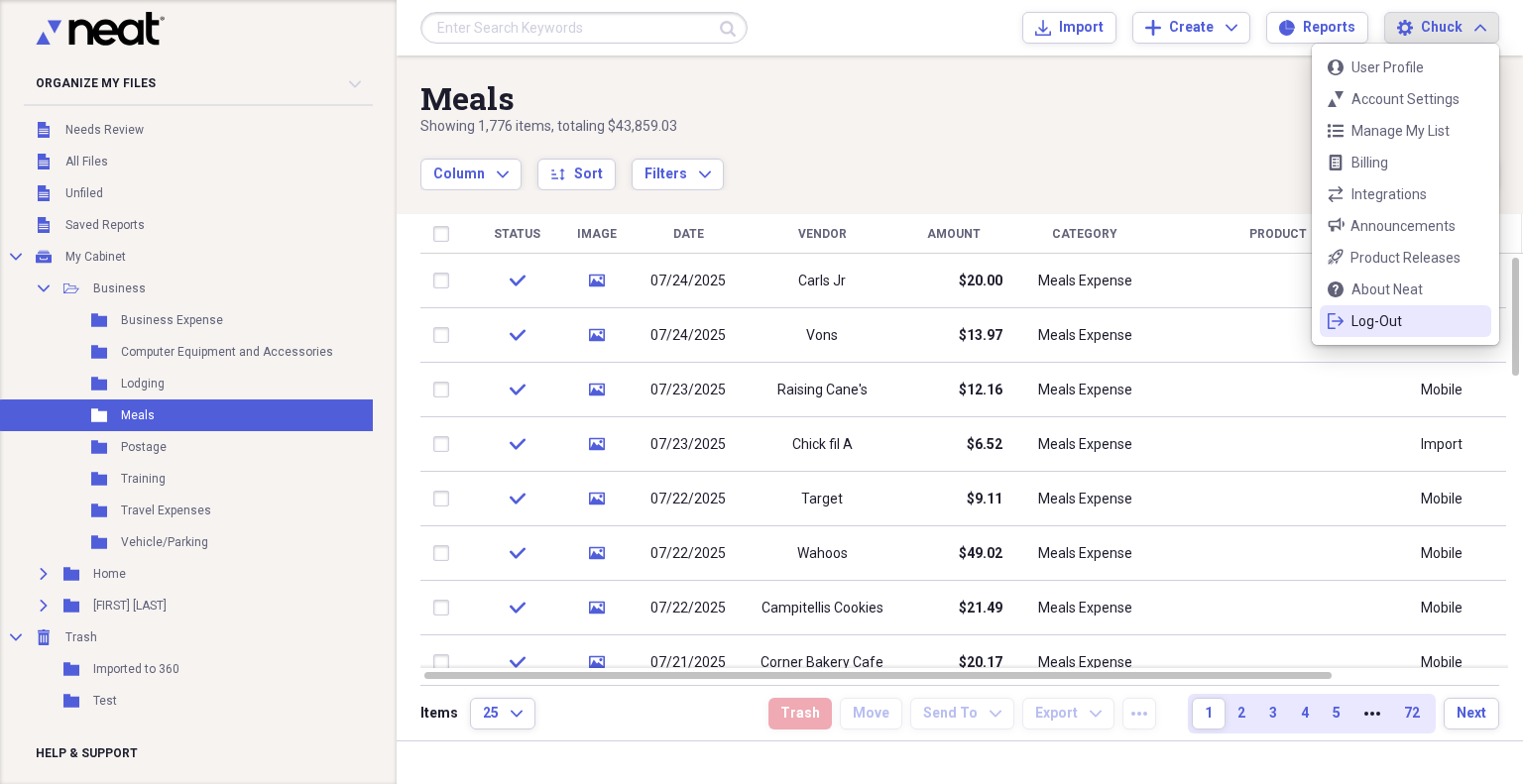 click on "Log-Out" at bounding box center [1405, 321] 